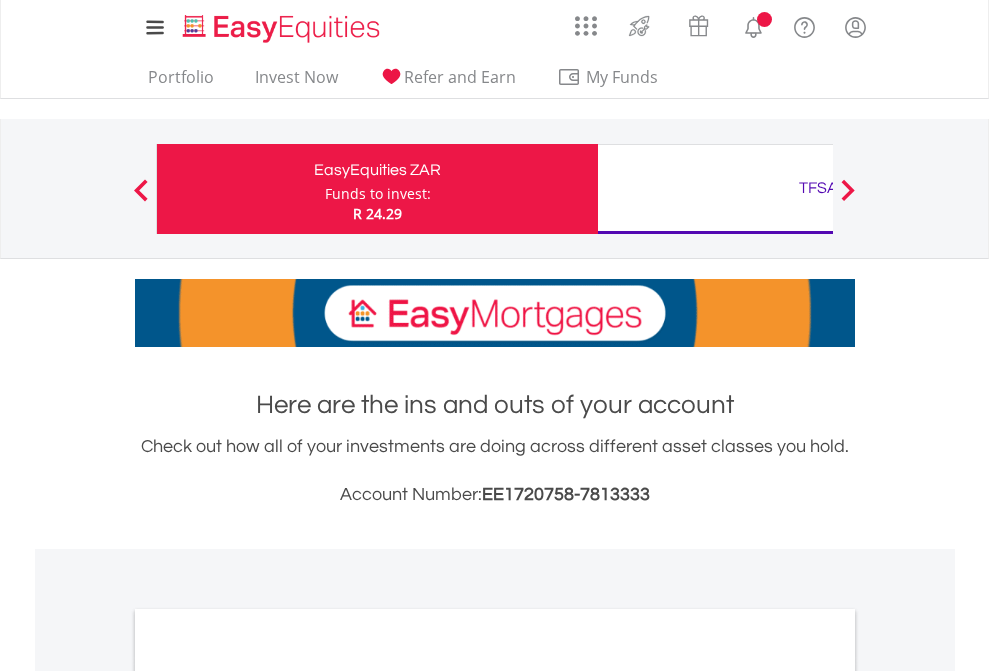 scroll, scrollTop: 0, scrollLeft: 0, axis: both 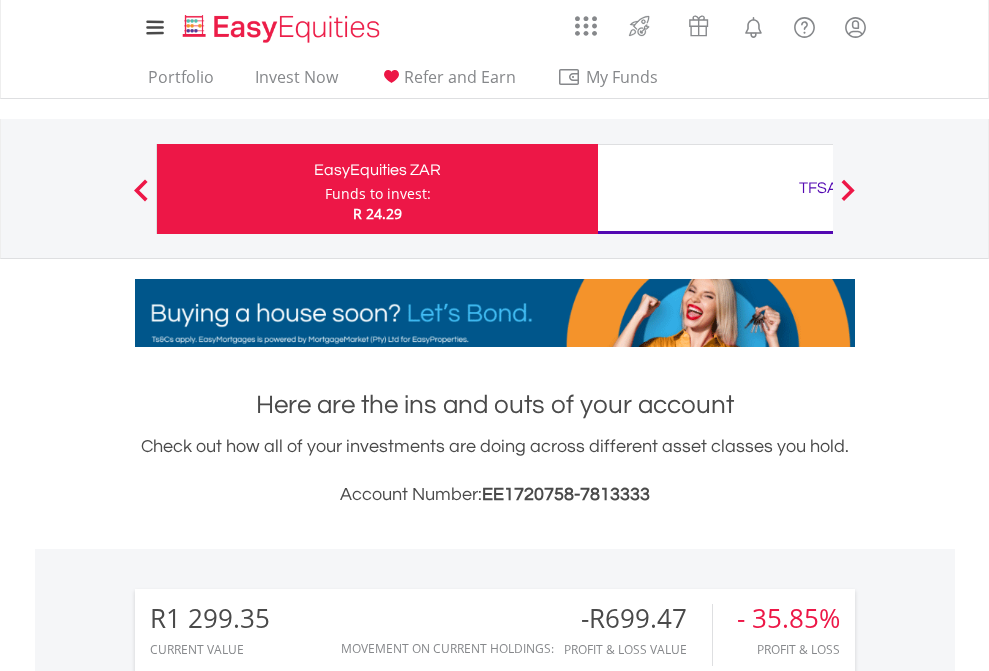 click on "Funds to invest:" at bounding box center [378, 194] 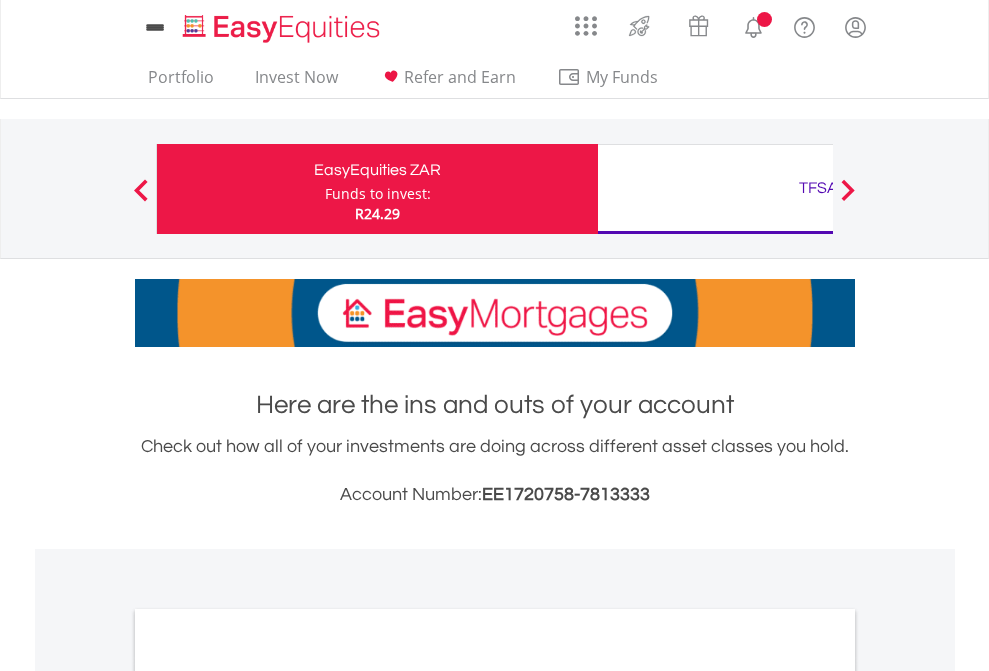 scroll, scrollTop: 0, scrollLeft: 0, axis: both 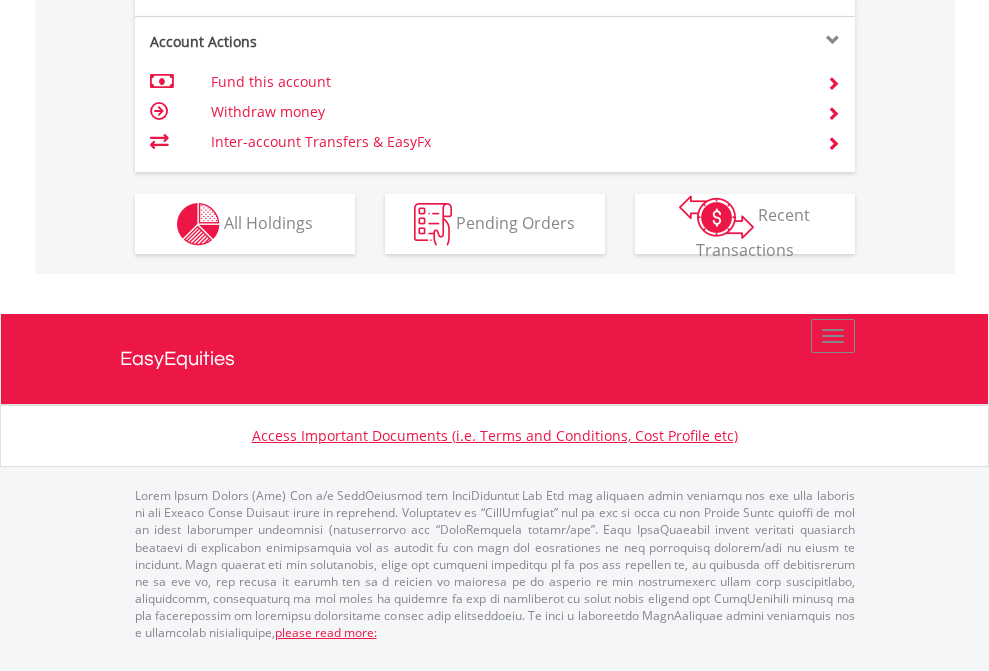 click on "Investment types" at bounding box center [706, -337] 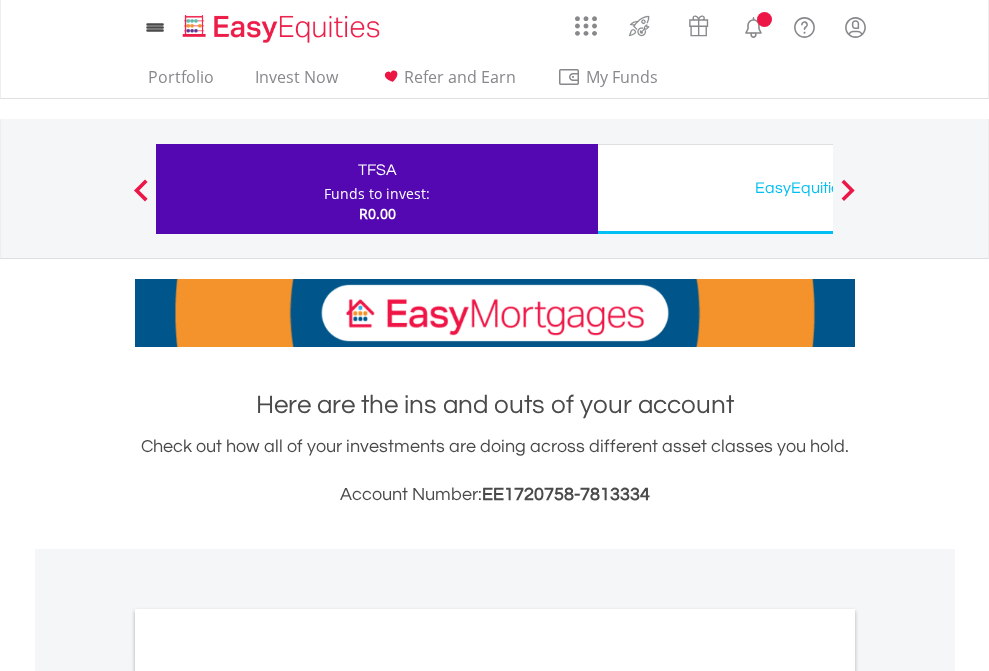 scroll, scrollTop: 0, scrollLeft: 0, axis: both 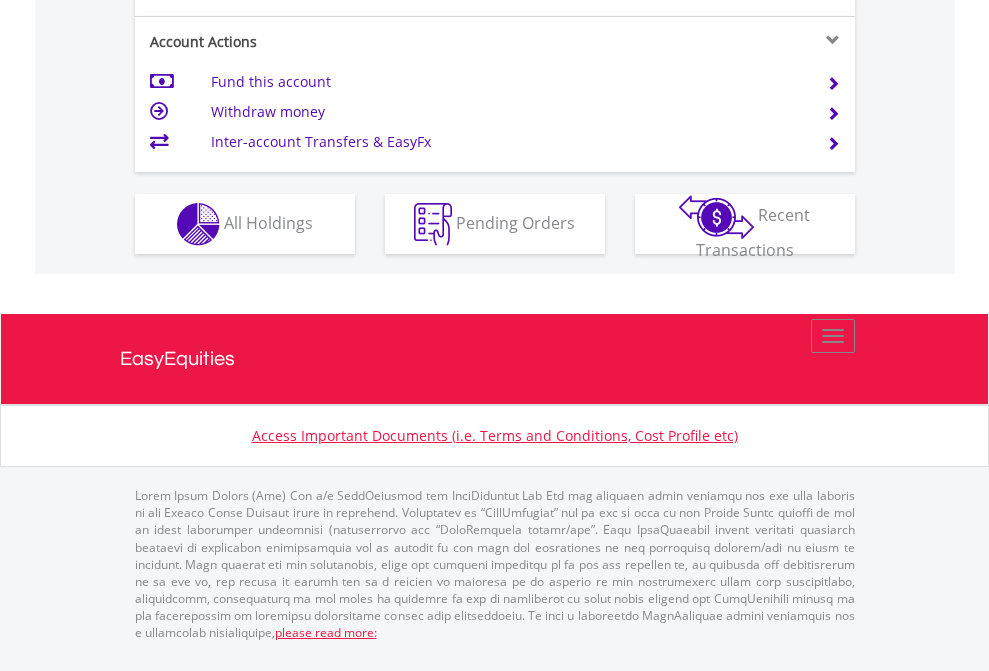 click on "Investment types" at bounding box center (706, -337) 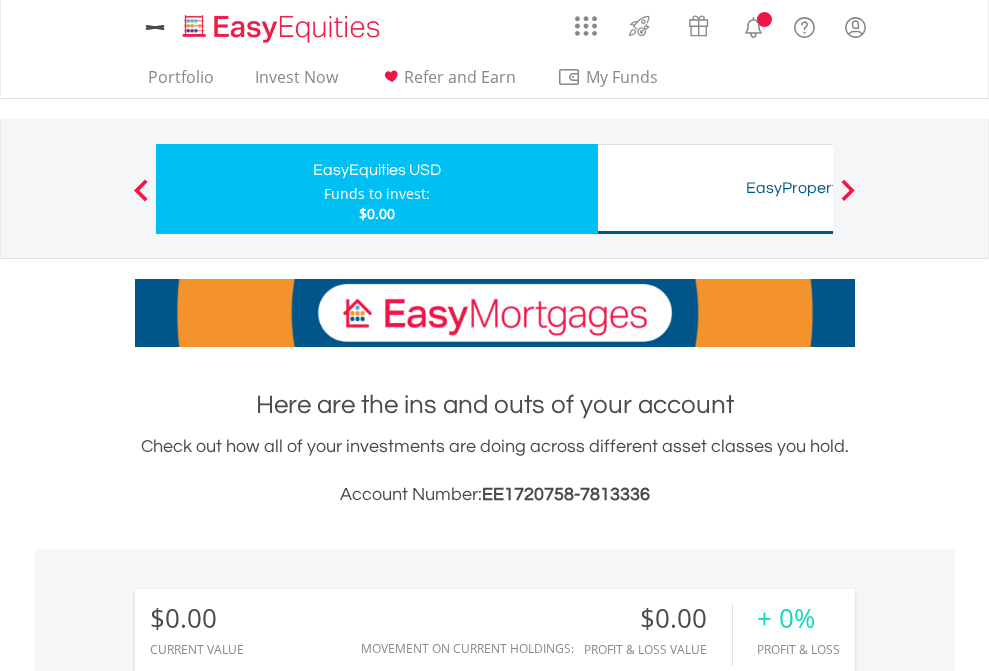scroll, scrollTop: 0, scrollLeft: 0, axis: both 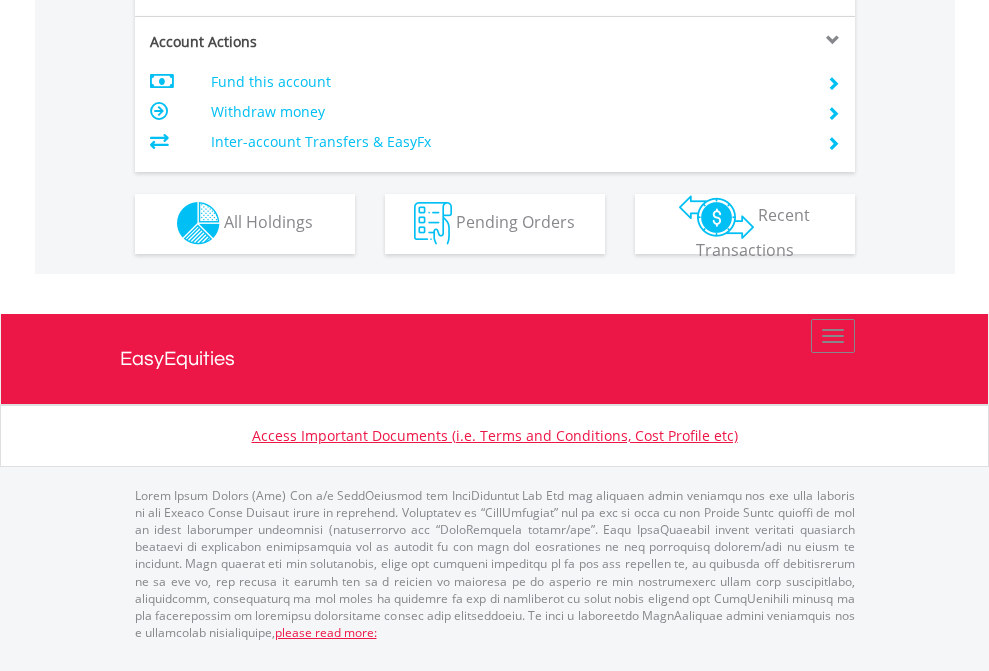 click on "Investment types" at bounding box center [706, -353] 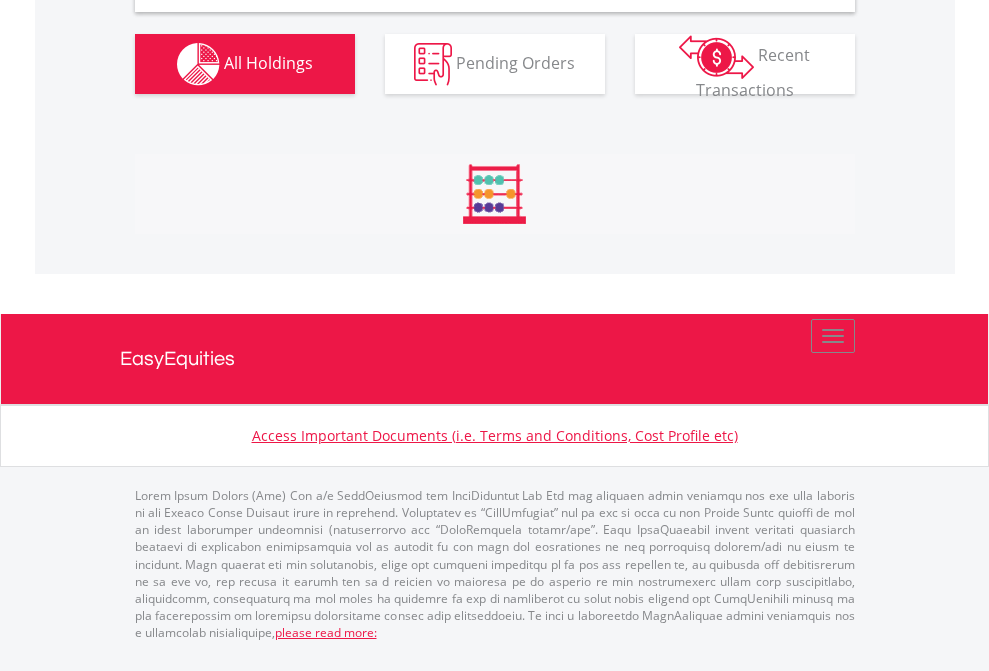 scroll, scrollTop: 1933, scrollLeft: 0, axis: vertical 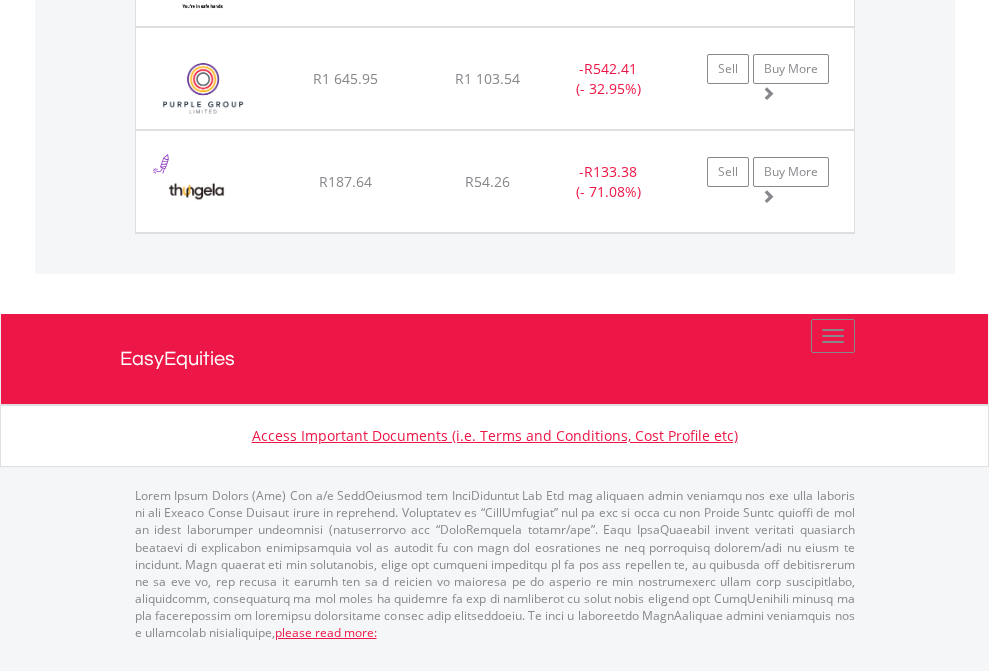 click on "TFSA" at bounding box center [818, -1277] 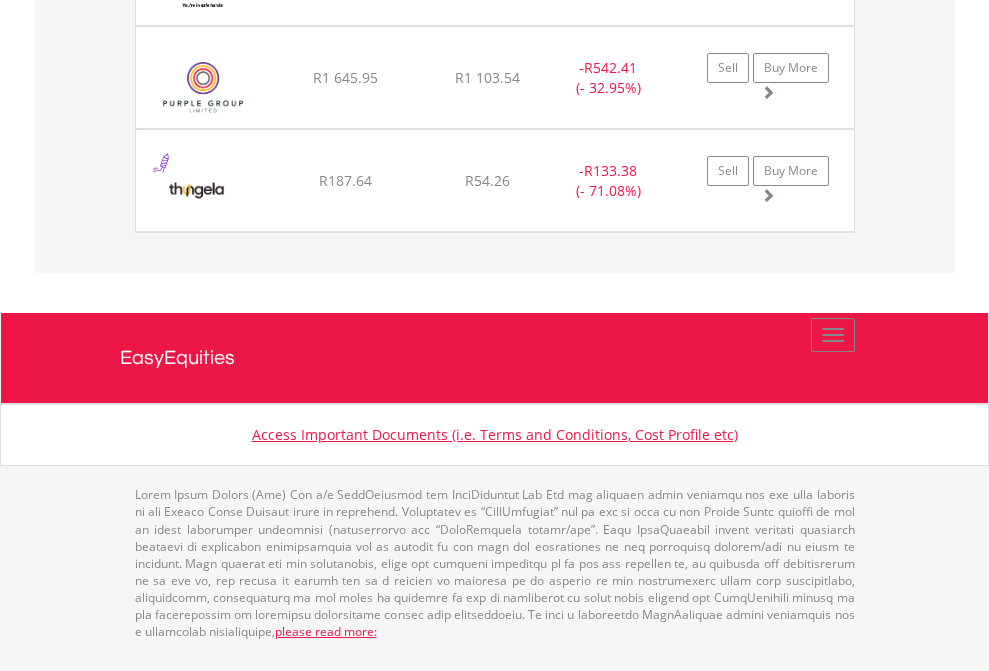 scroll, scrollTop: 144, scrollLeft: 0, axis: vertical 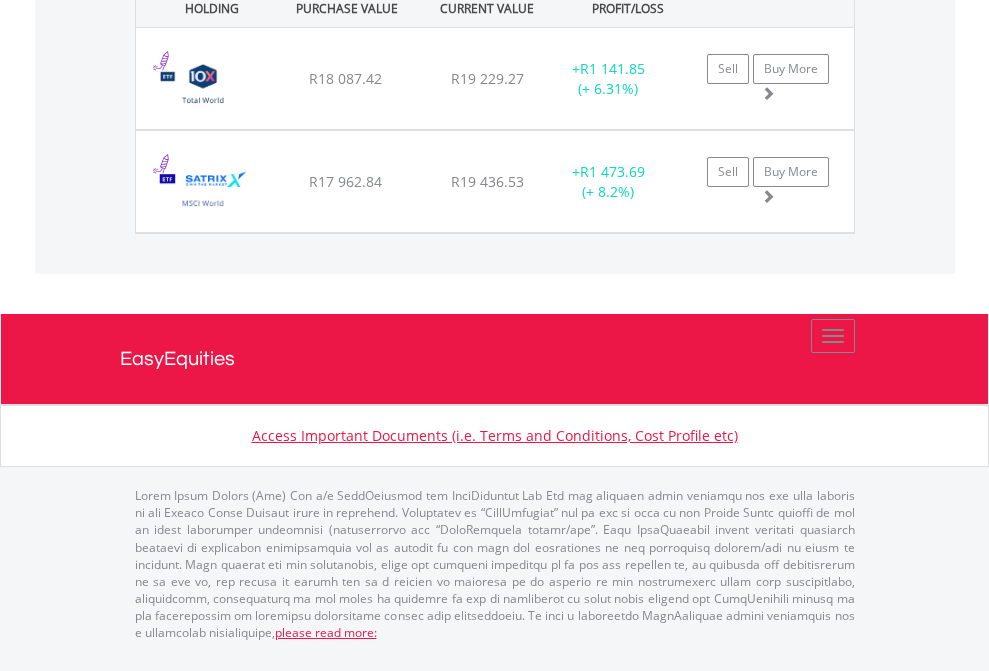 click on "EasyEquities USD" at bounding box center (818, -1071) 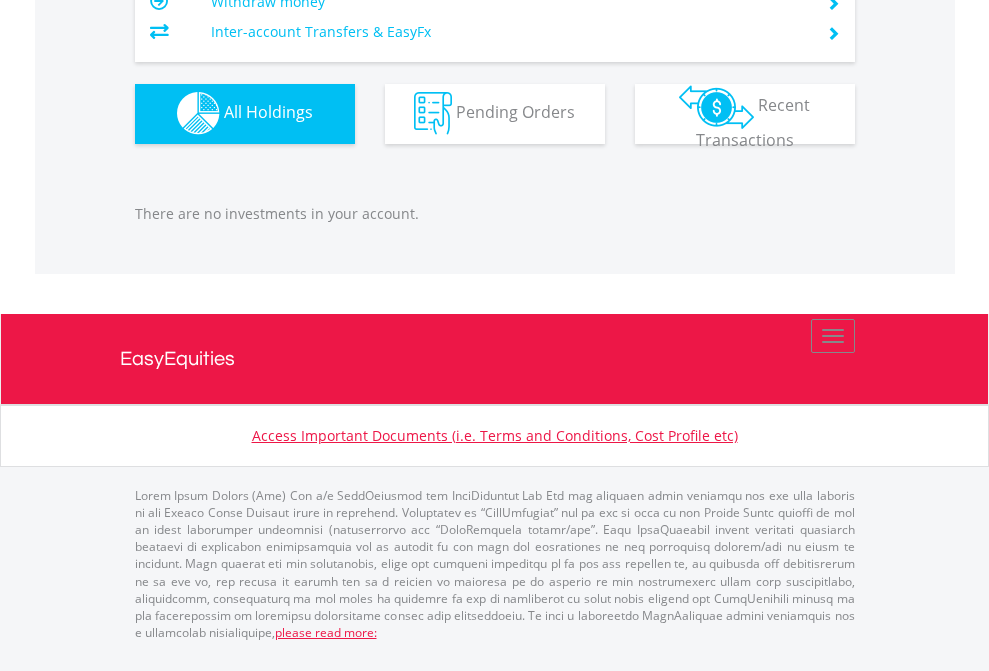 scroll, scrollTop: 1980, scrollLeft: 0, axis: vertical 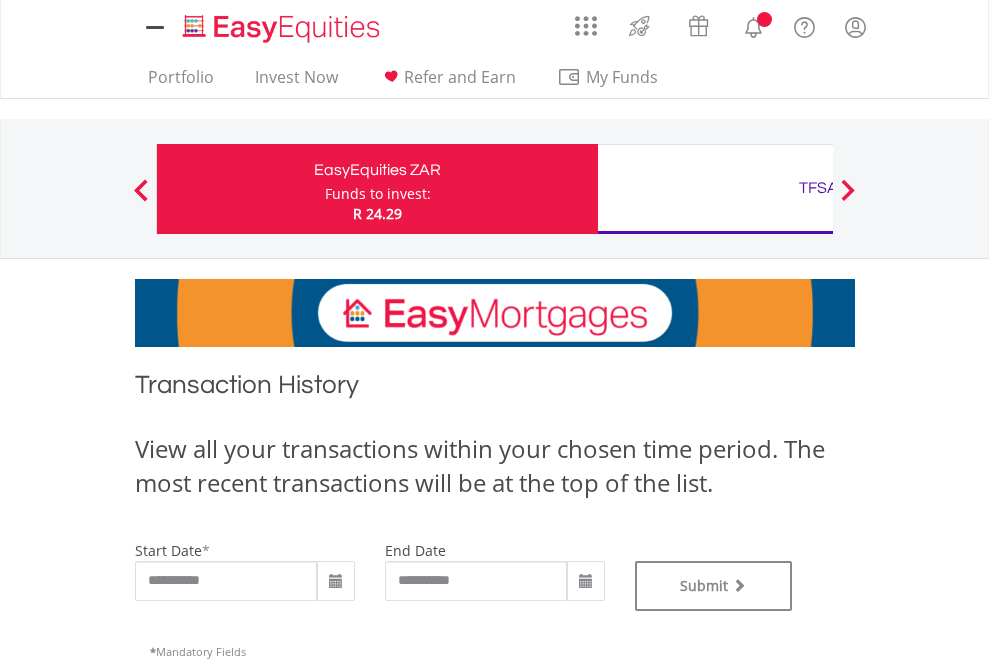 type on "**********" 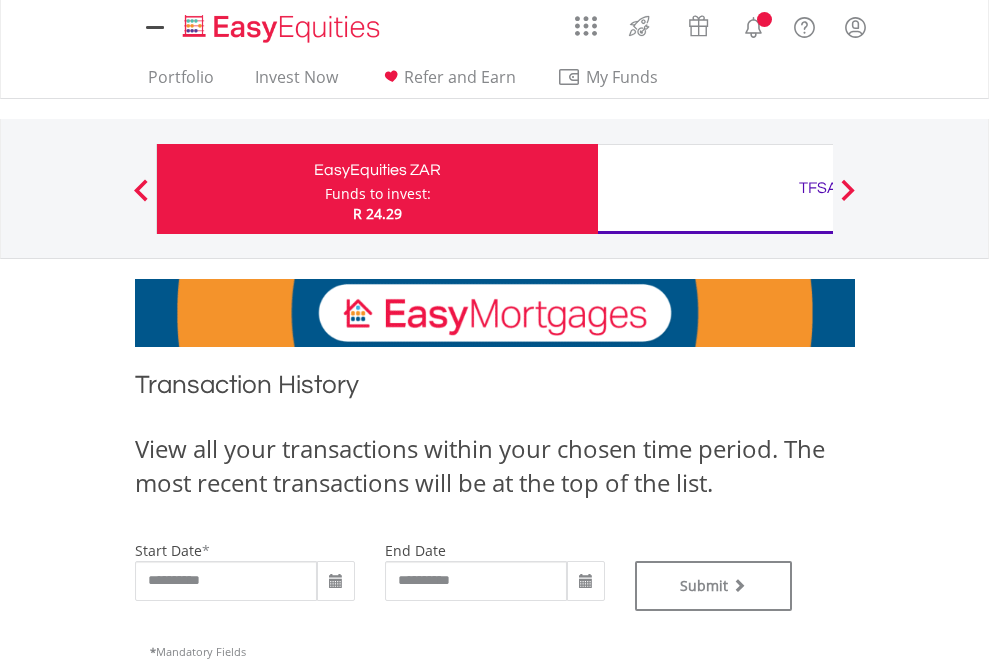 scroll, scrollTop: 0, scrollLeft: 0, axis: both 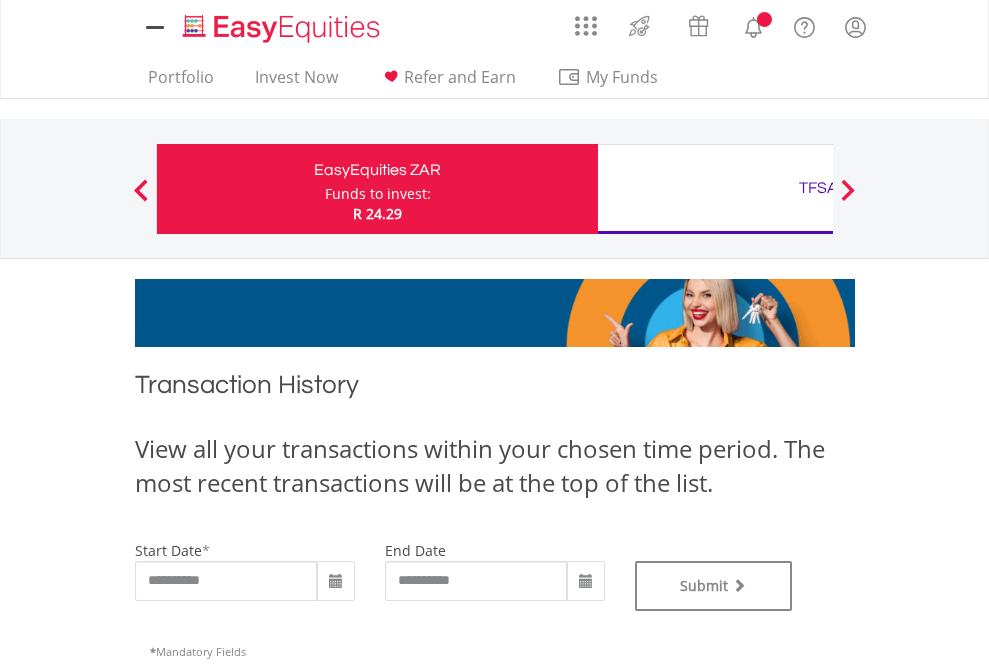 type on "**********" 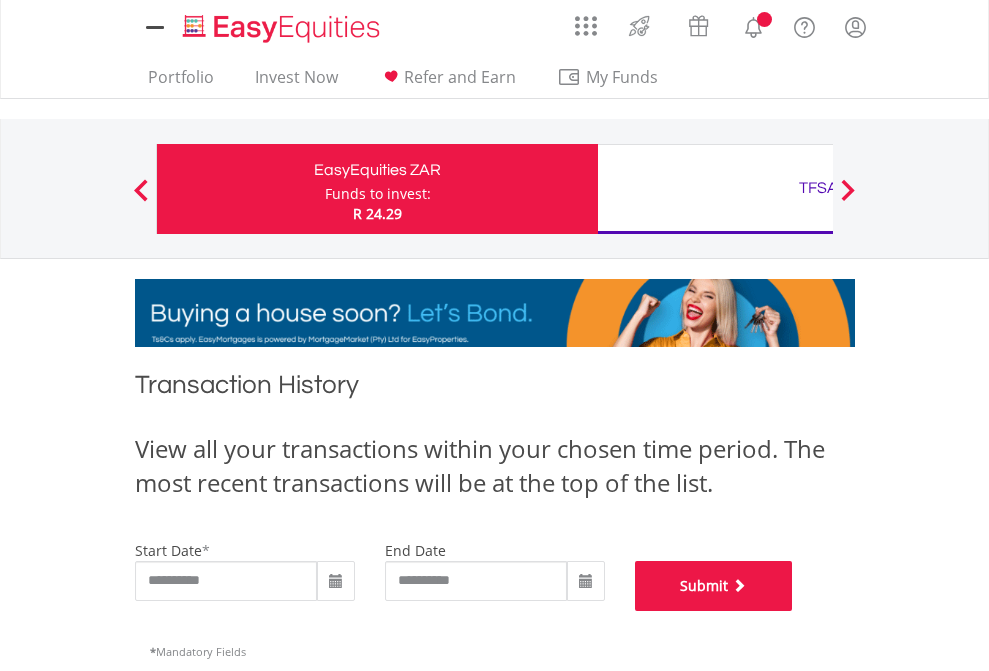 click on "Submit" at bounding box center [714, 586] 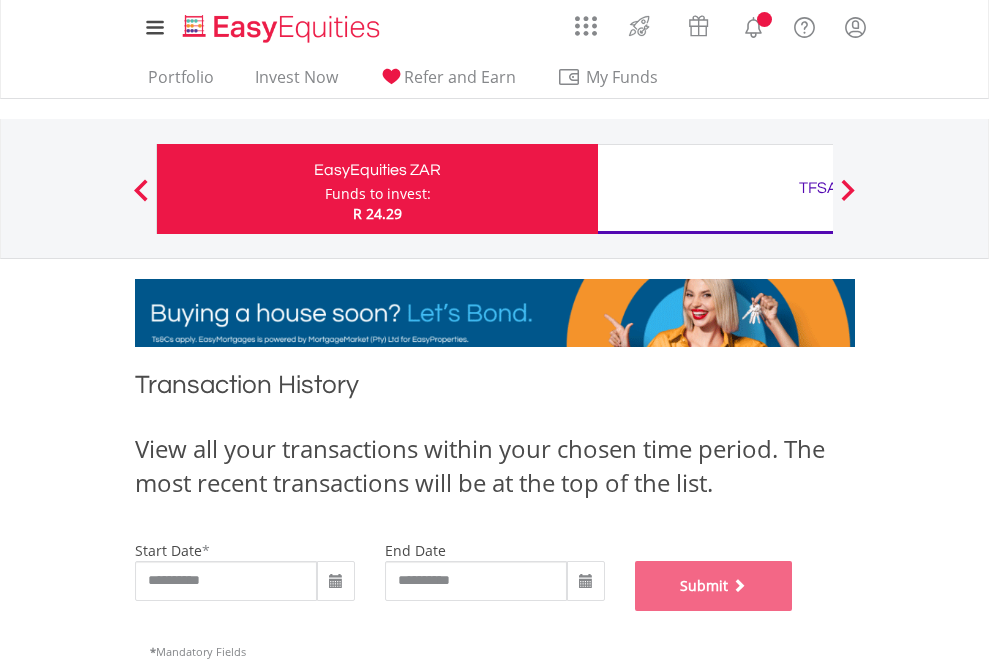scroll, scrollTop: 811, scrollLeft: 0, axis: vertical 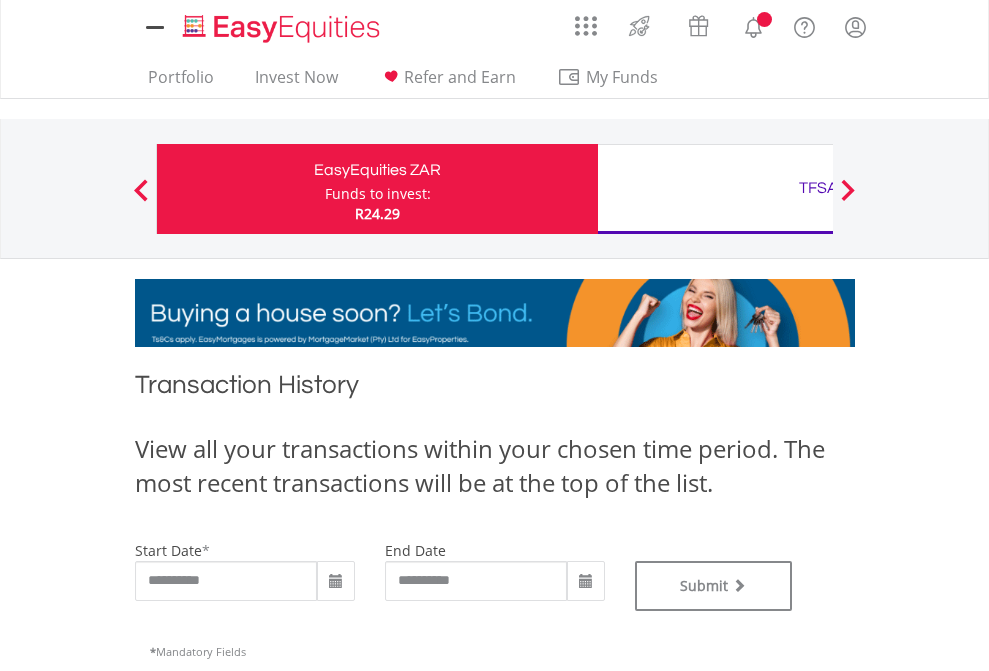 click on "TFSA" at bounding box center (818, 188) 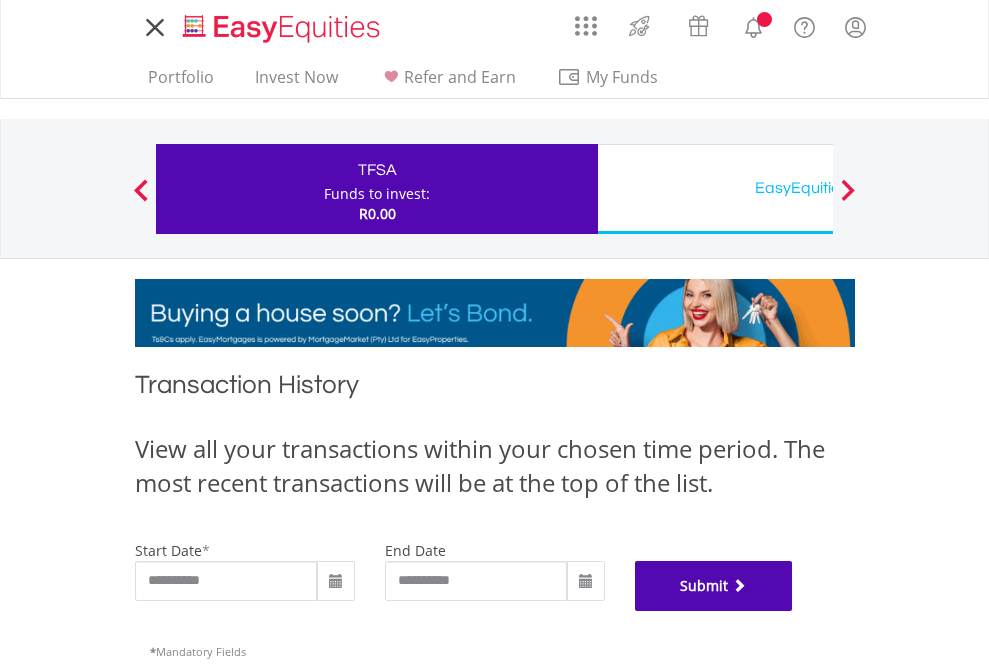 click on "Submit" at bounding box center (714, 586) 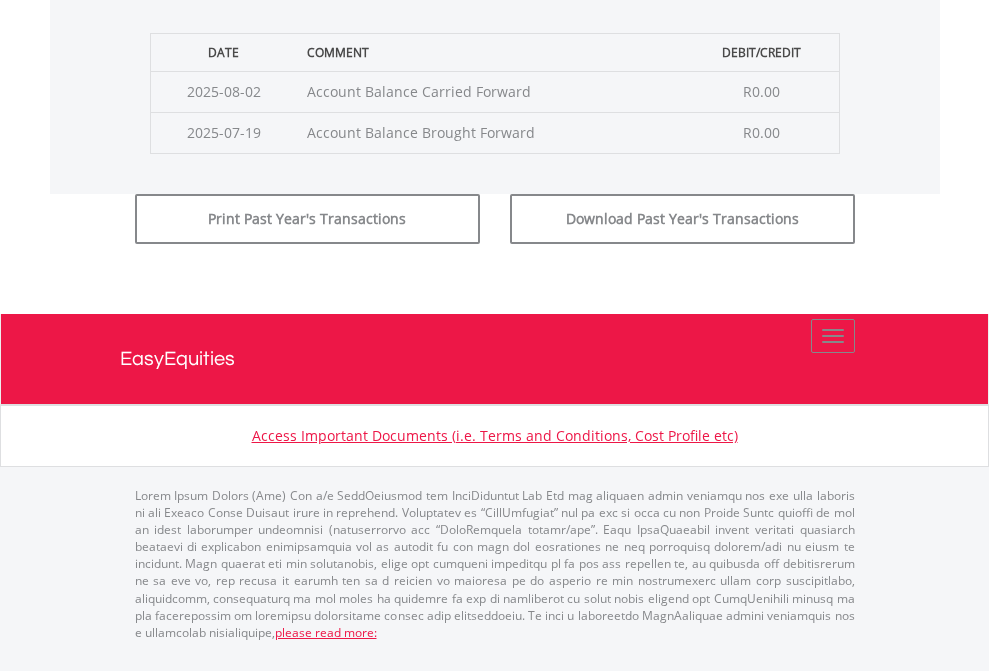 scroll, scrollTop: 811, scrollLeft: 0, axis: vertical 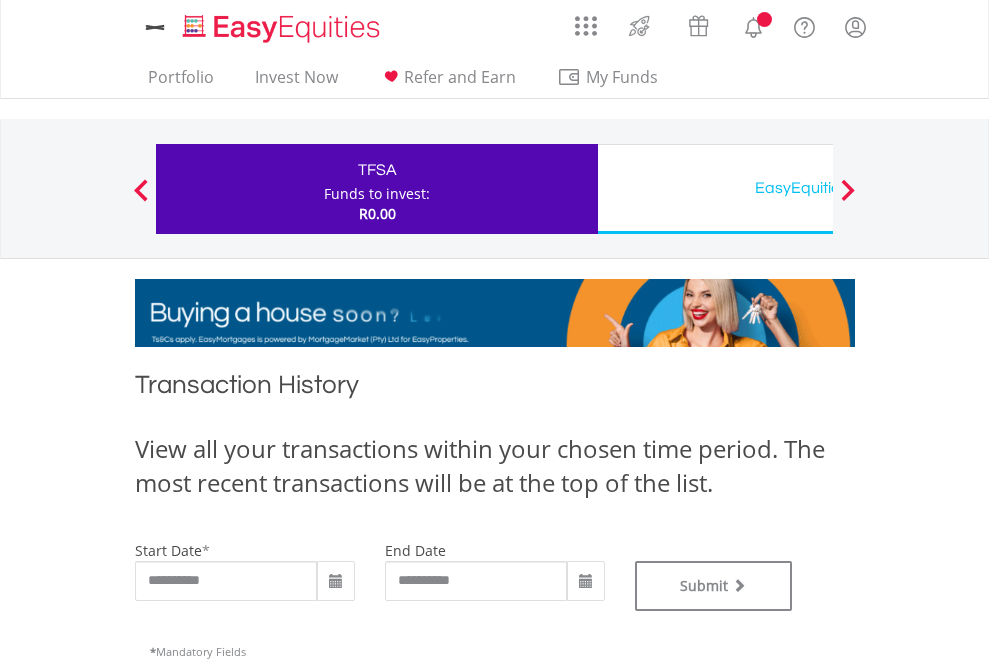 click on "EasyEquities USD" at bounding box center (818, 188) 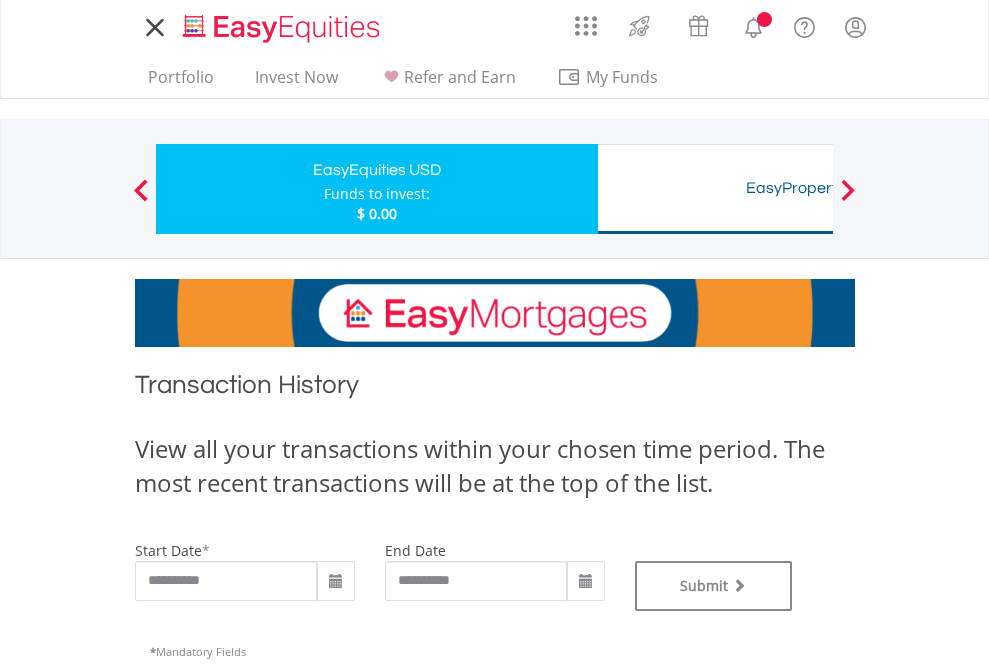 scroll, scrollTop: 0, scrollLeft: 0, axis: both 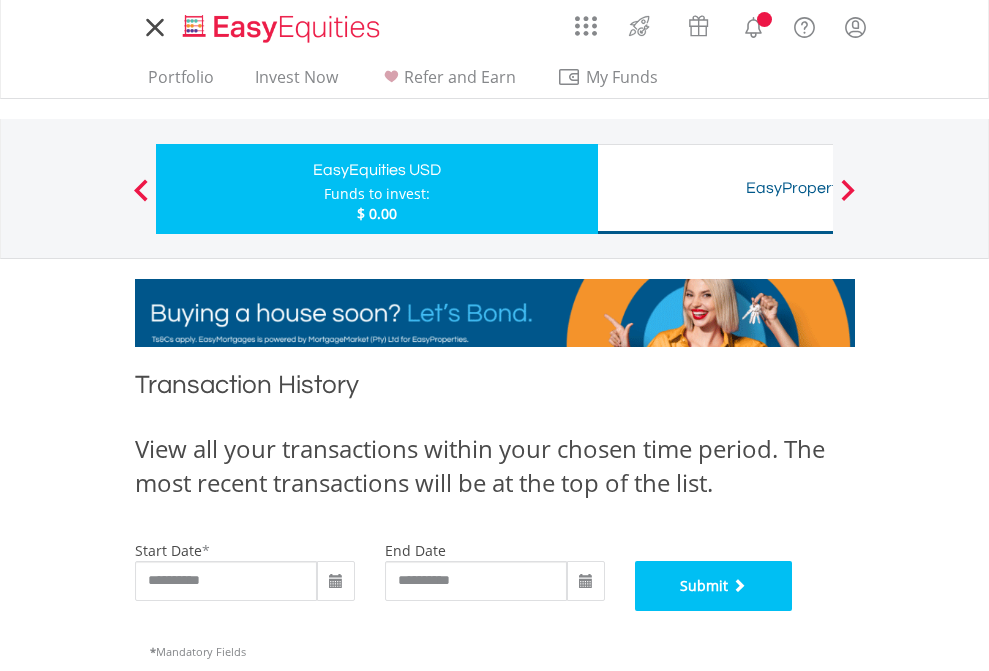 click on "Submit" at bounding box center (714, 586) 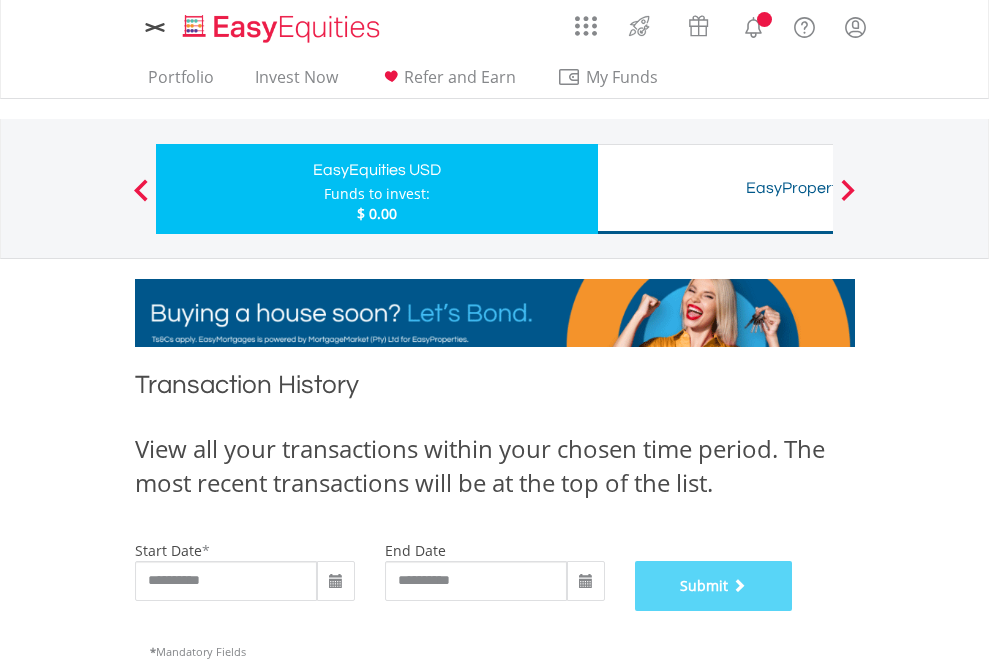 scroll, scrollTop: 811, scrollLeft: 0, axis: vertical 